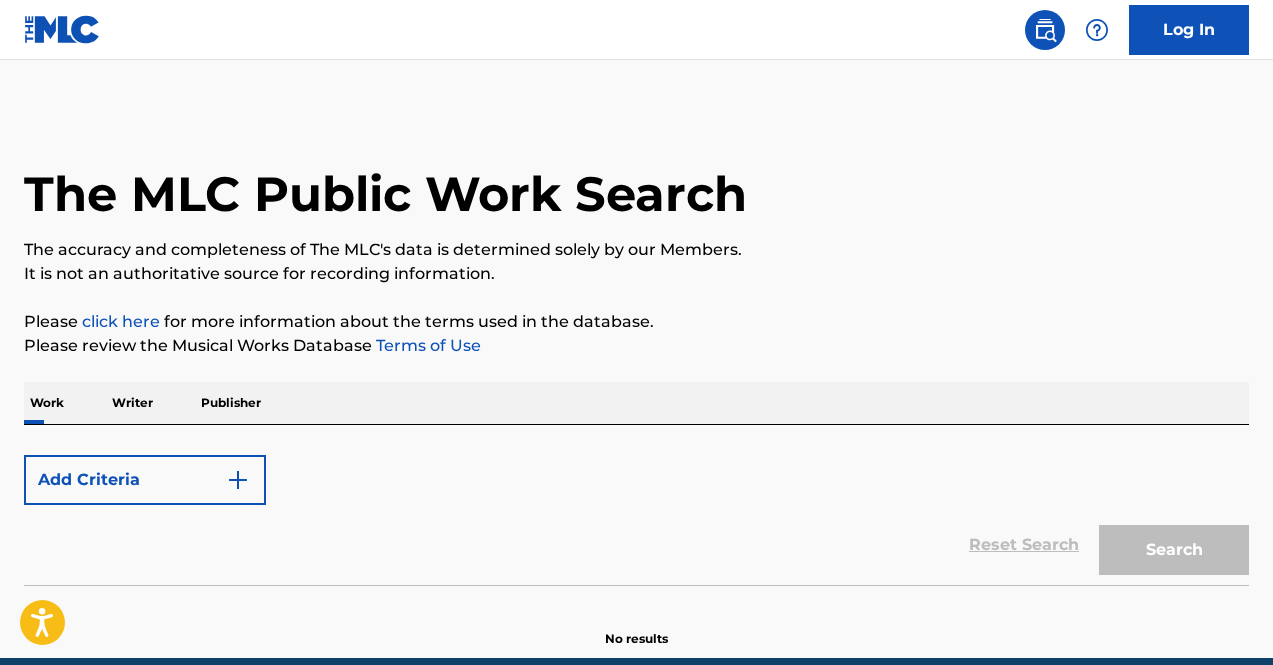 scroll, scrollTop: 0, scrollLeft: 0, axis: both 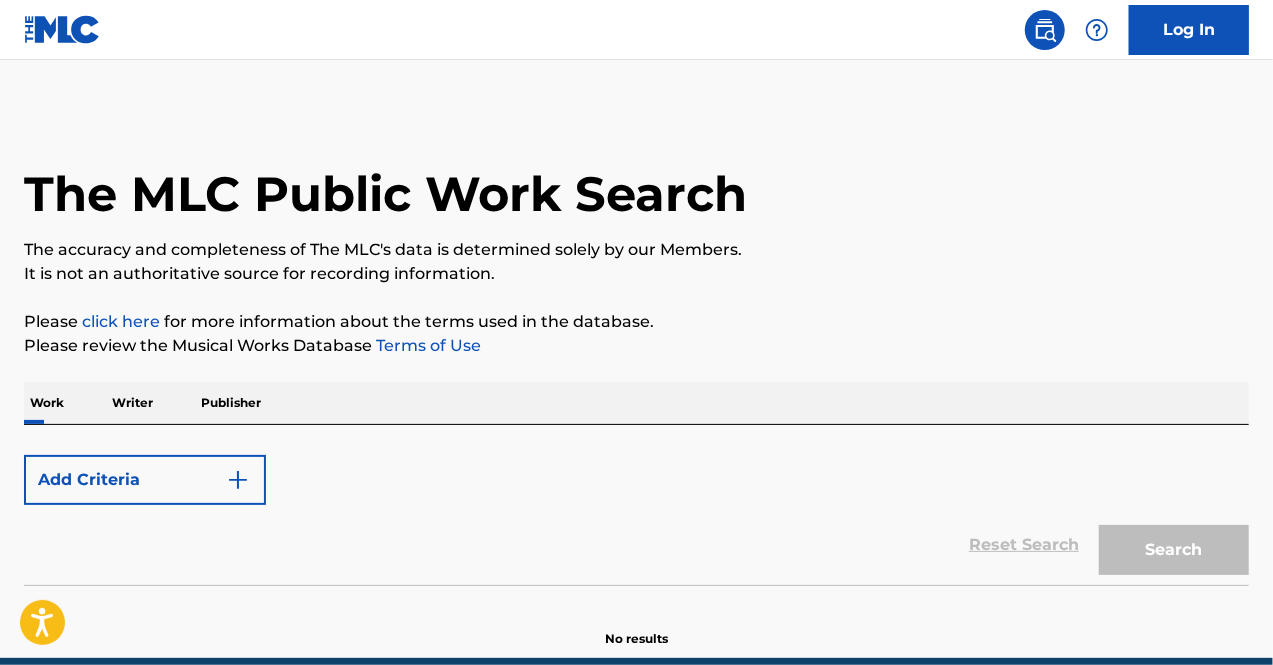 click on "Add Criteria" at bounding box center (145, 480) 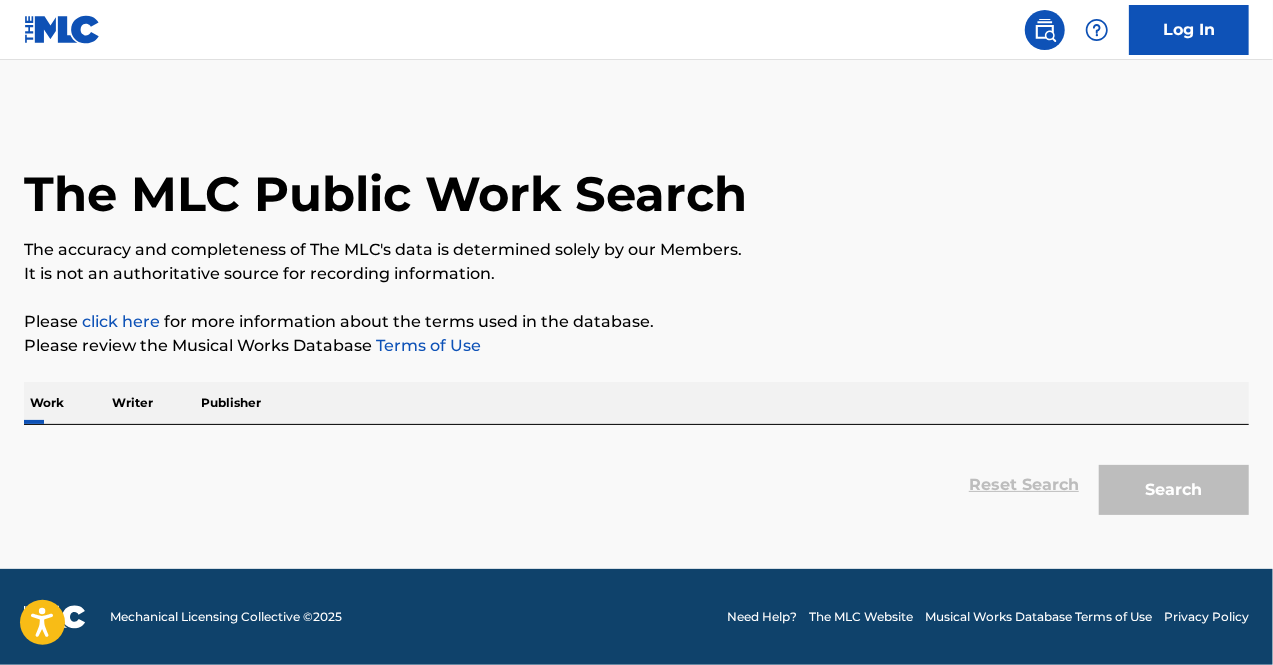 click on "Work" at bounding box center (47, 403) 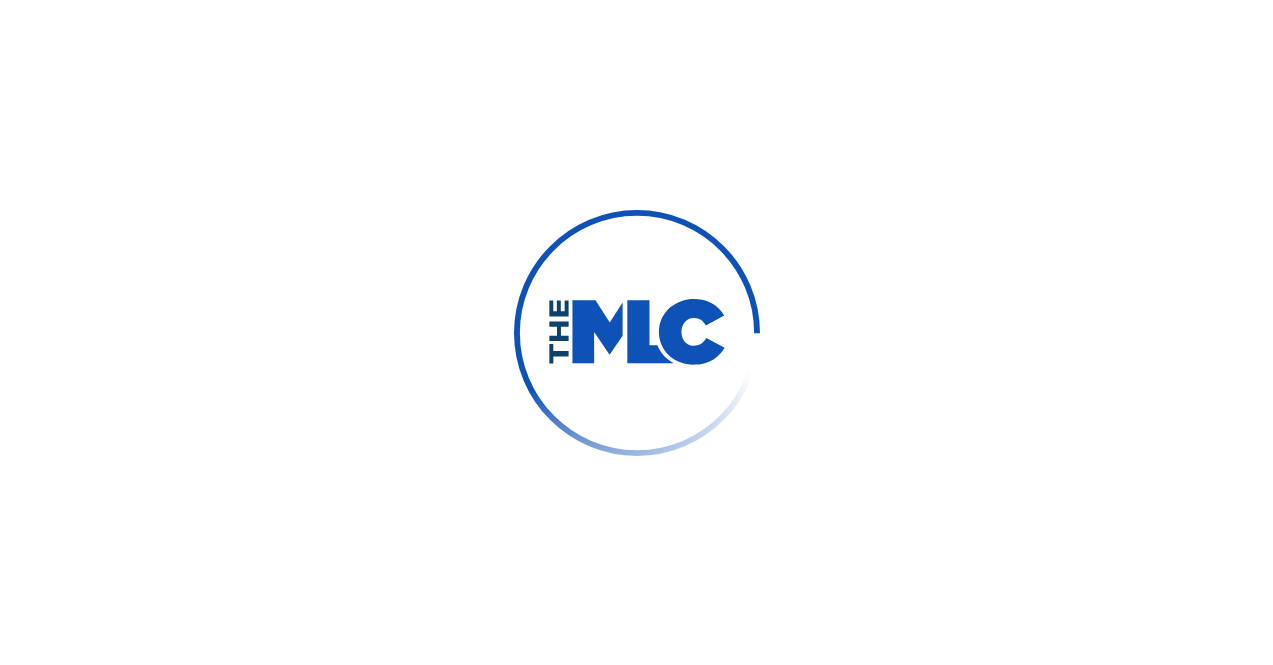 scroll, scrollTop: 0, scrollLeft: 0, axis: both 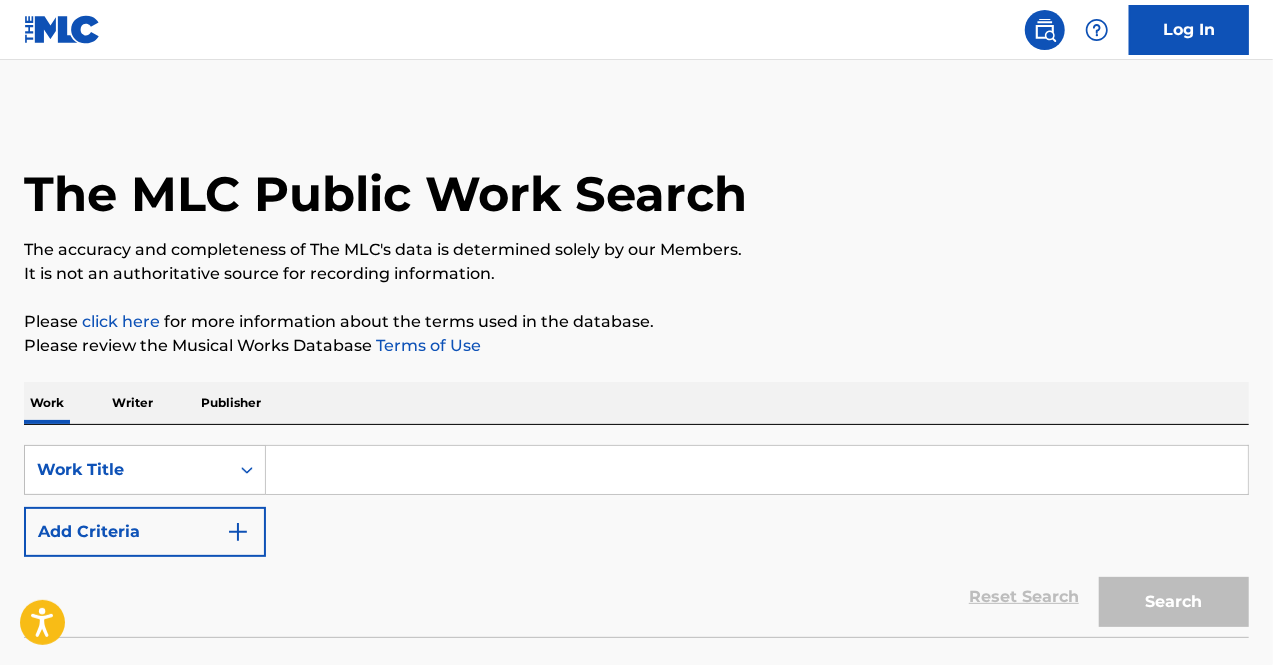 drag, startPoint x: 380, startPoint y: 436, endPoint x: 348, endPoint y: 491, distance: 63.631752 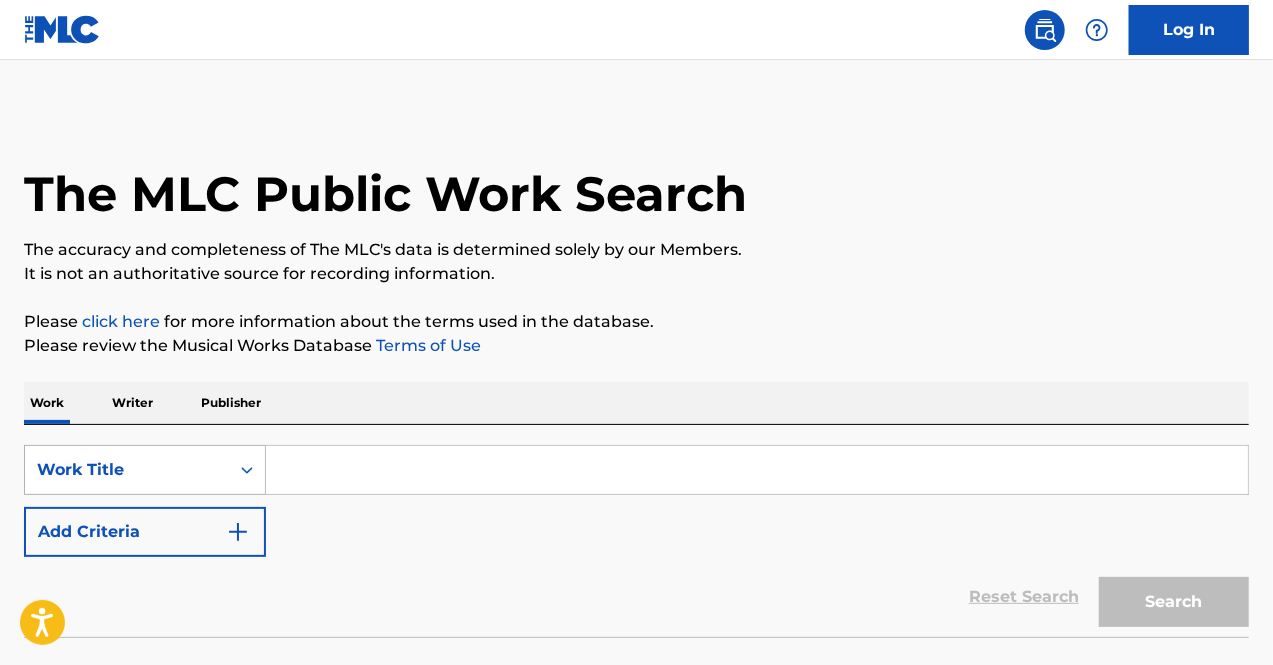 click on "Work Title" at bounding box center [145, 470] 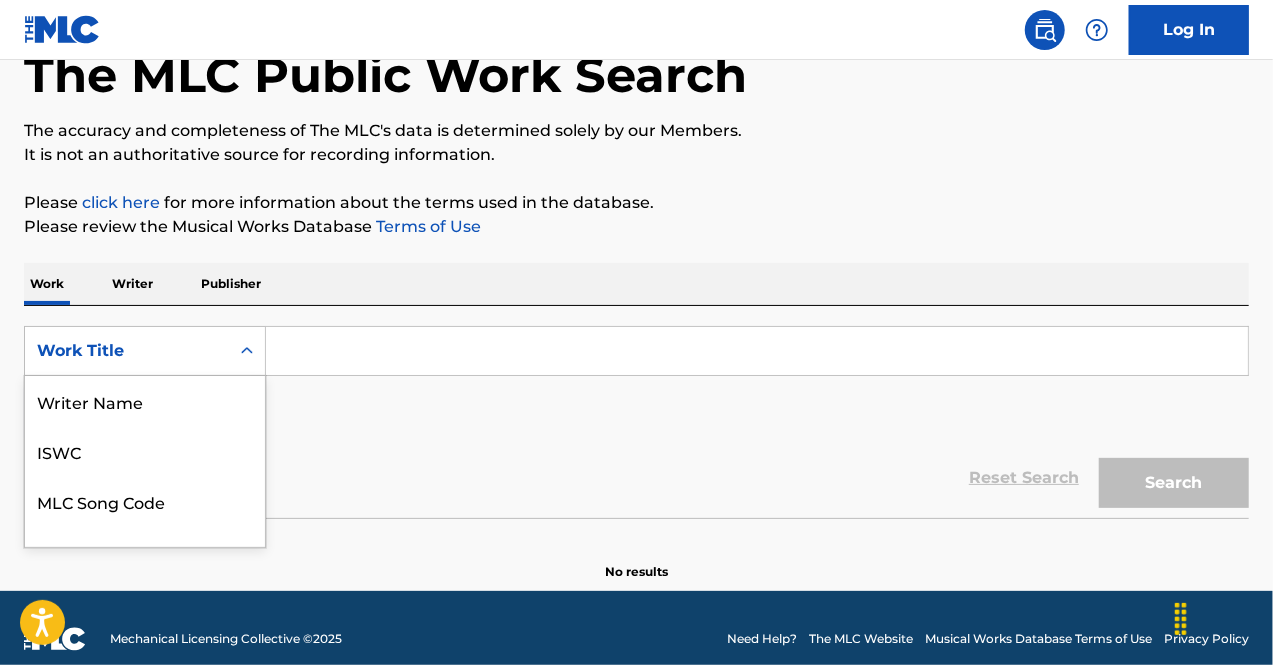 scroll, scrollTop: 130, scrollLeft: 0, axis: vertical 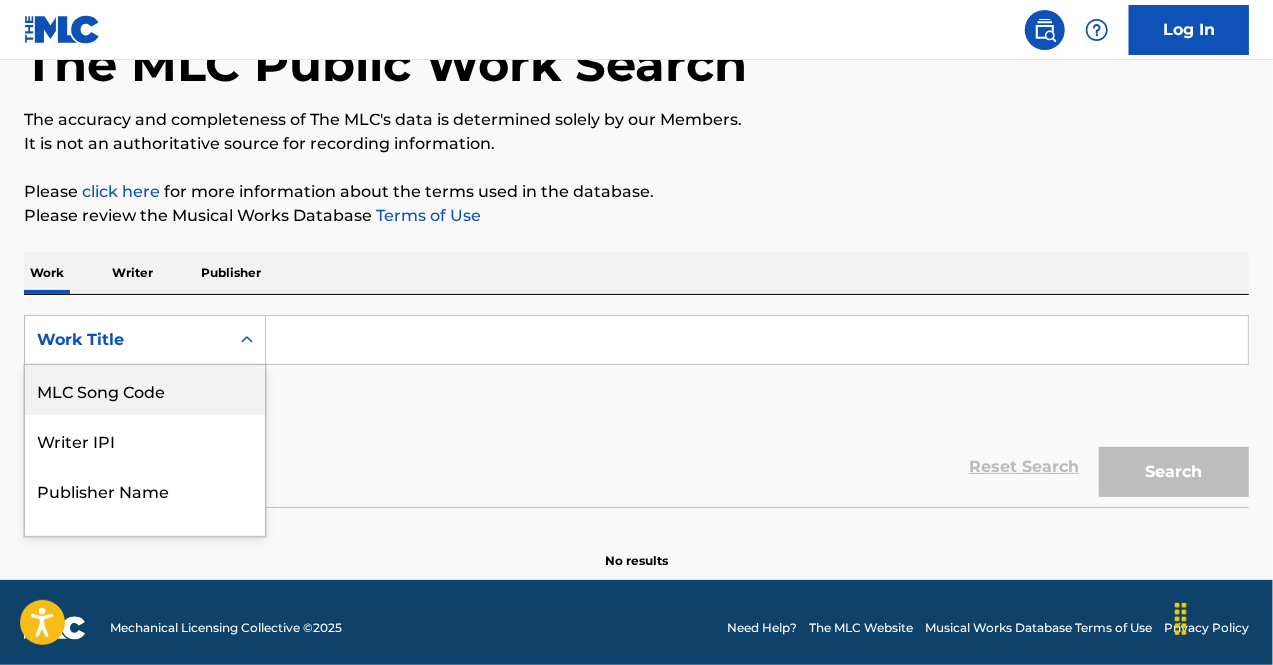 click on "MLC Song Code" at bounding box center (145, 390) 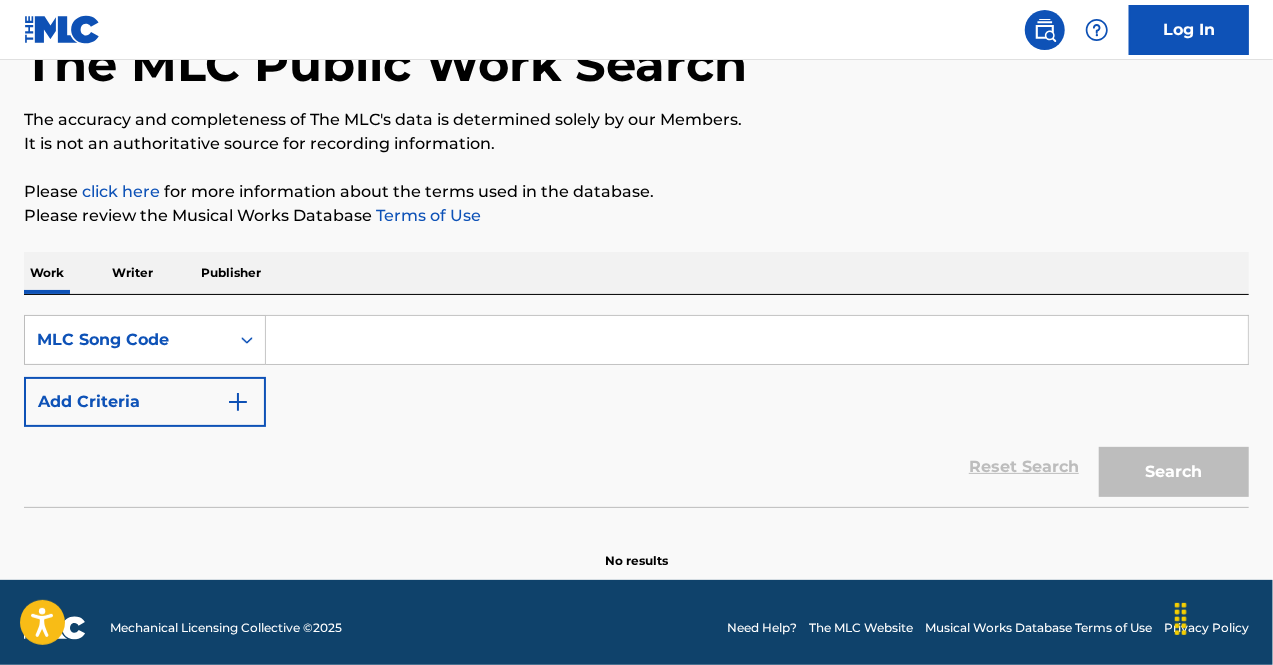 click on "SearchWithCriteria1b2ef4b2-5ff6-49e8-b738-f9f534dba43f MLC Song Code Add Criteria Reset Search Search" at bounding box center [636, 401] 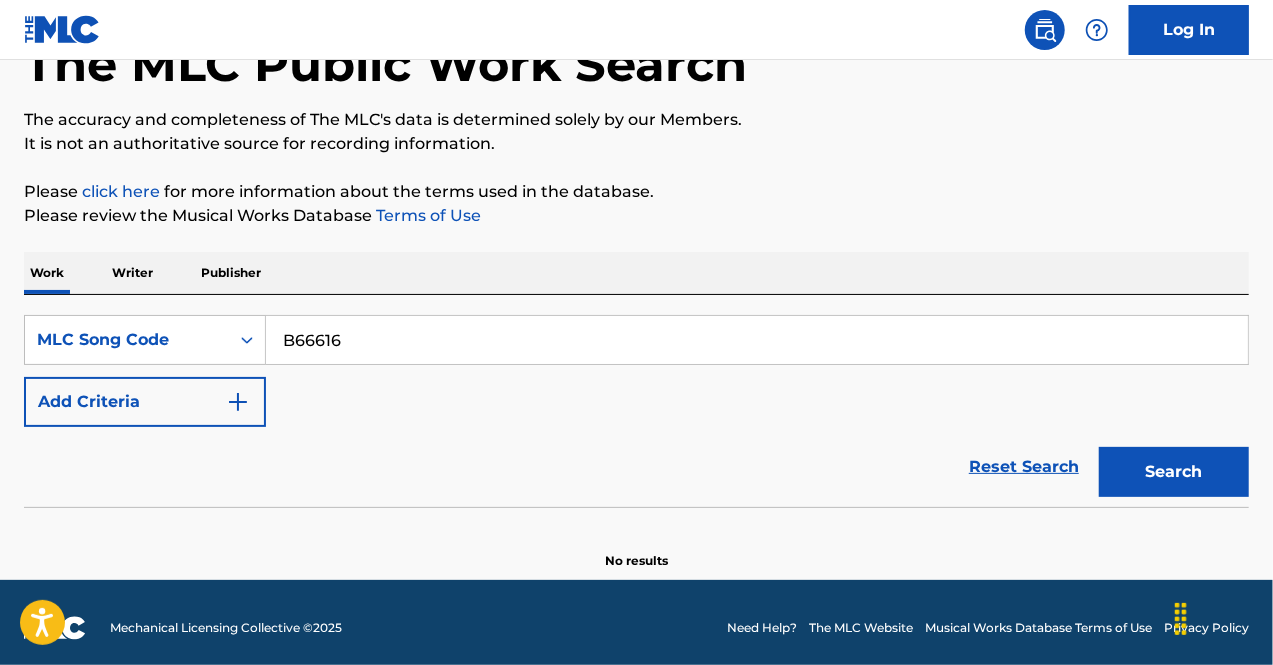 click on "Search" at bounding box center (1174, 472) 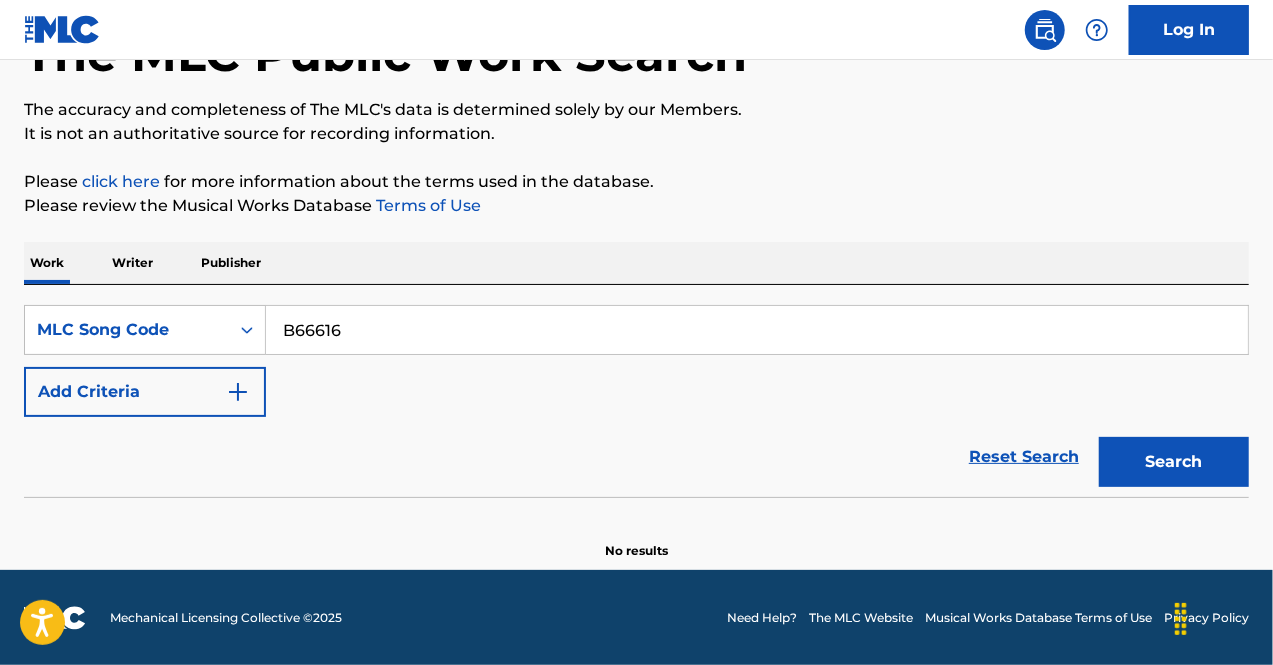 type on "B66616" 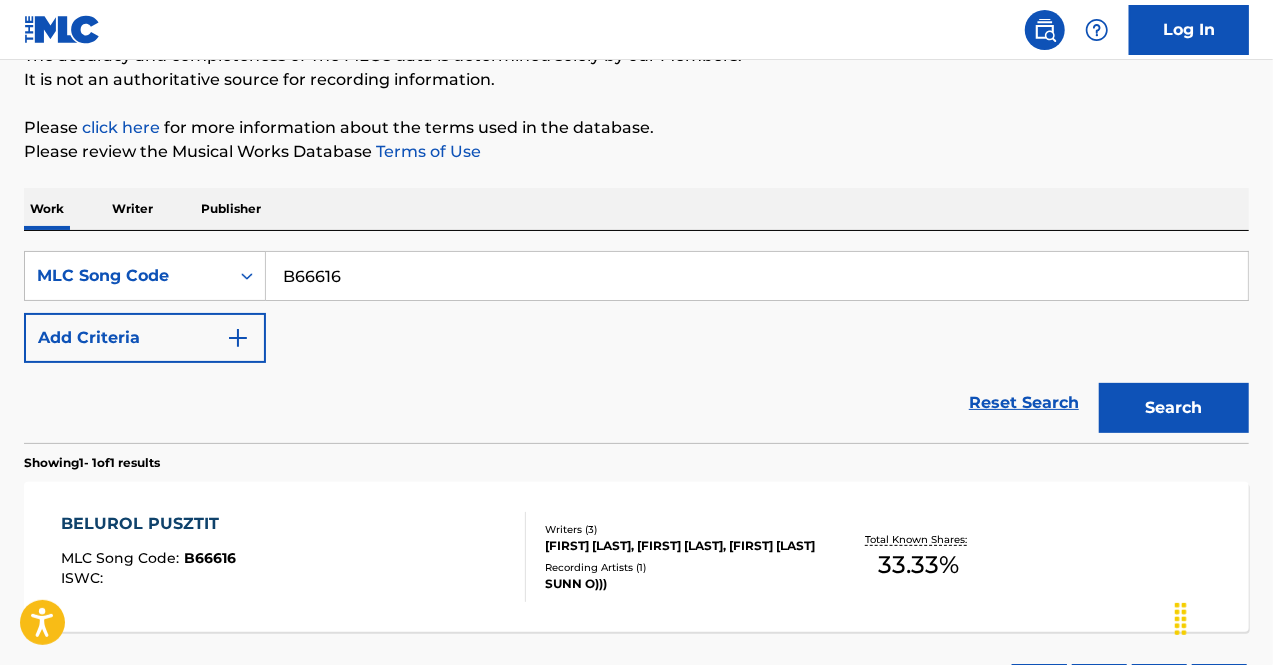 scroll, scrollTop: 340, scrollLeft: 0, axis: vertical 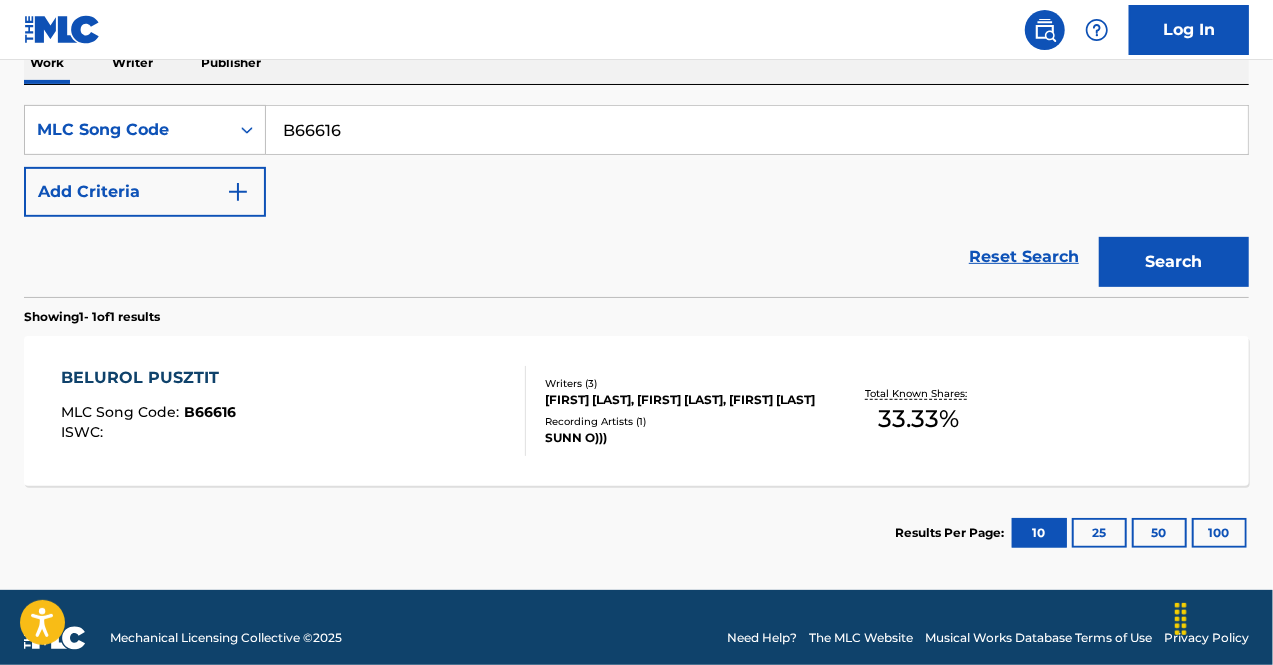 click on "BELUROL PUSZTIT MLC Song Code : B66616 ISWC :" at bounding box center [148, 411] 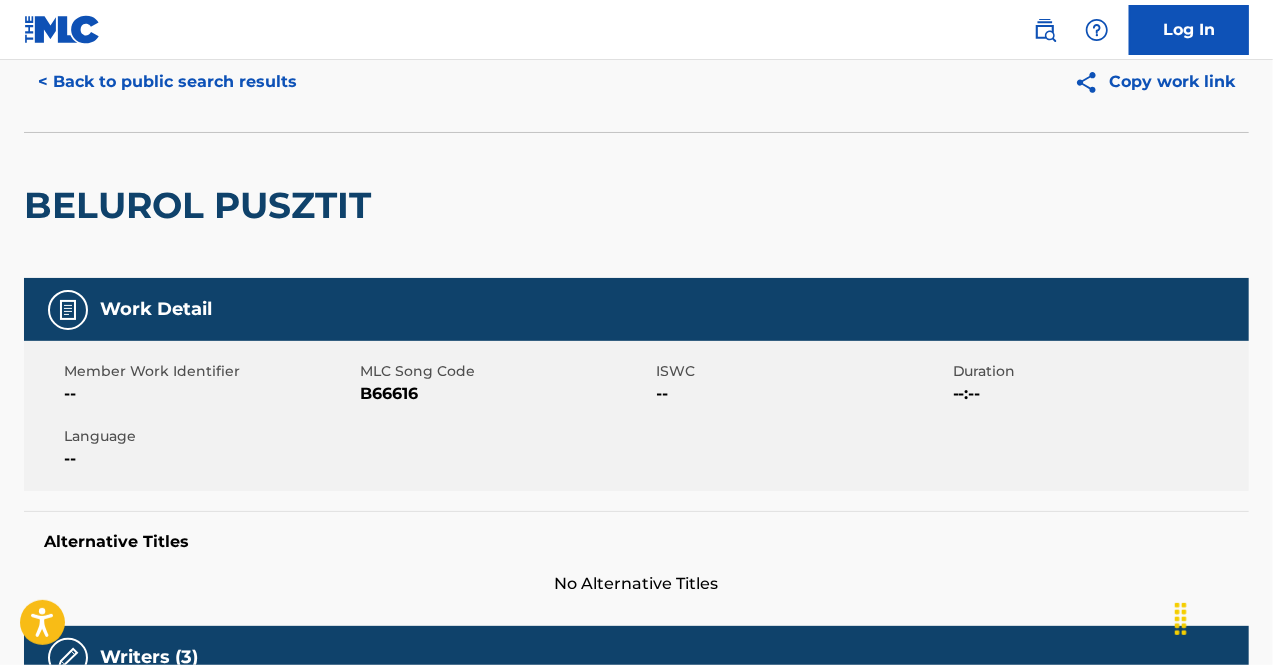 scroll, scrollTop: 0, scrollLeft: 0, axis: both 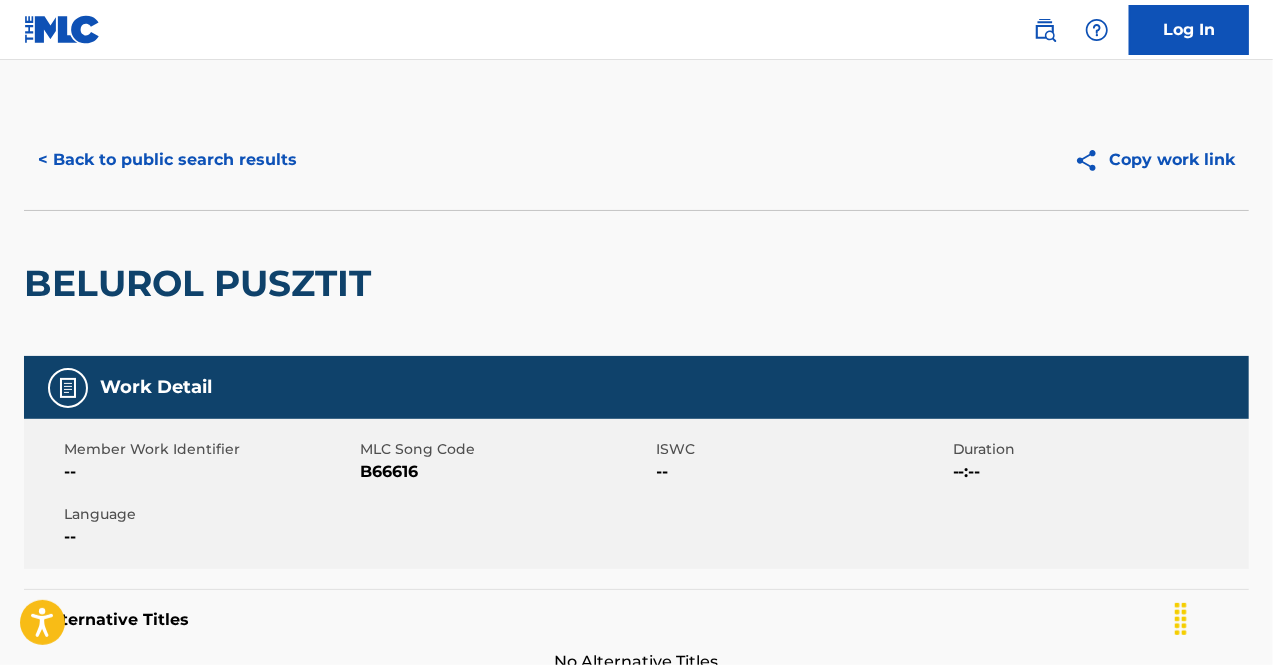 click on "< Back to public search results" at bounding box center (167, 160) 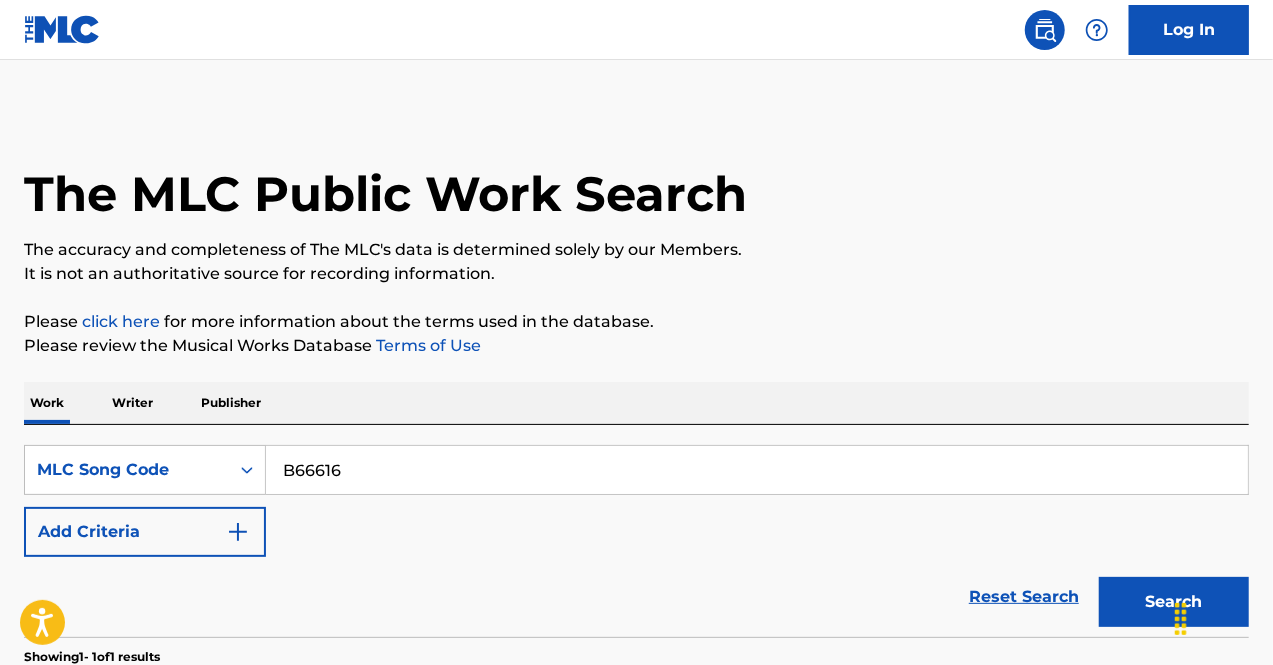 scroll, scrollTop: 308, scrollLeft: 0, axis: vertical 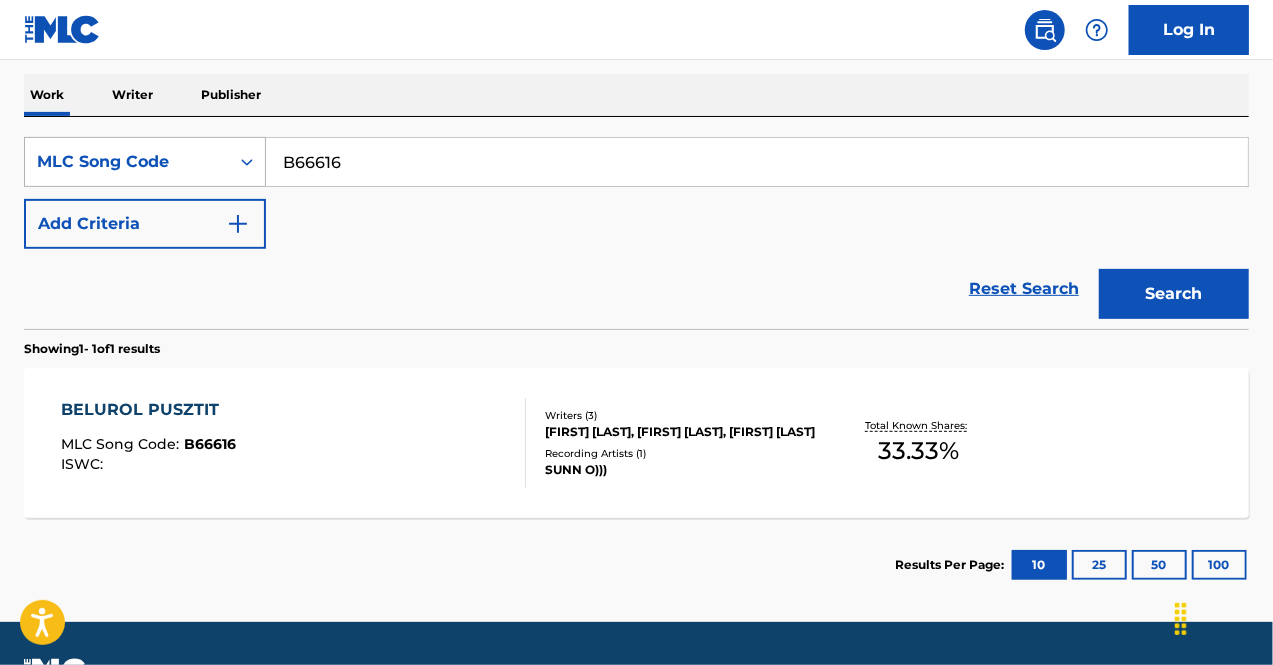 click on "MLC Song Code" at bounding box center [127, 162] 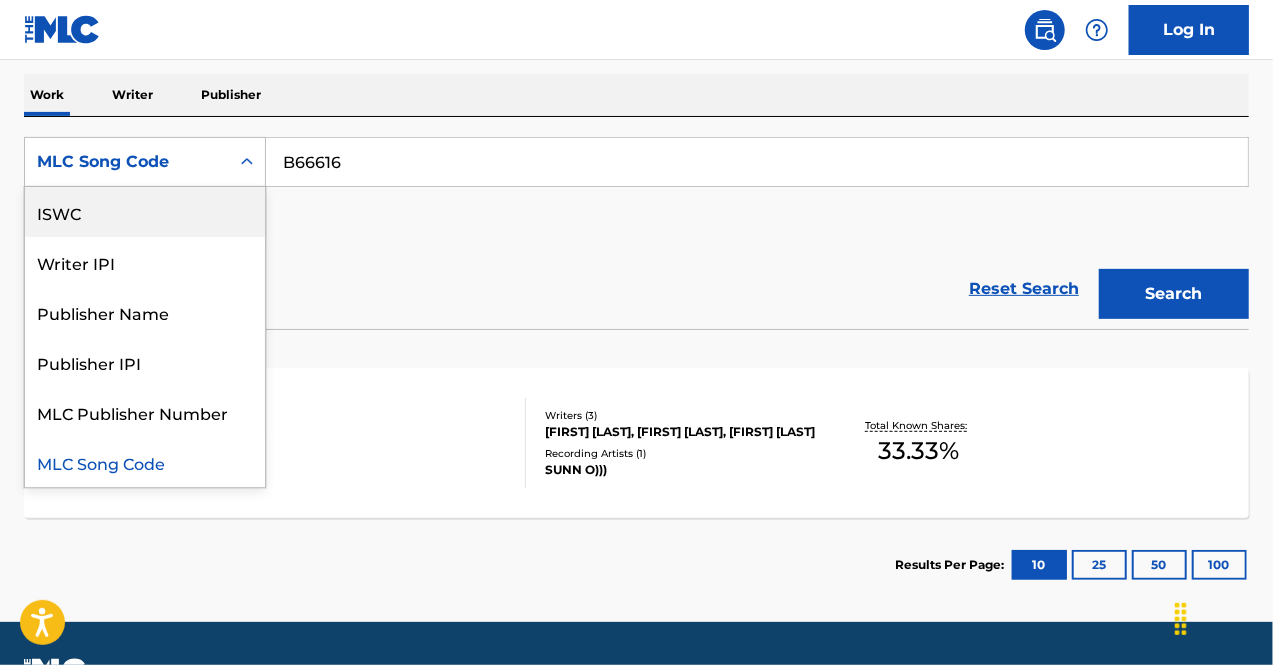 scroll, scrollTop: 0, scrollLeft: 0, axis: both 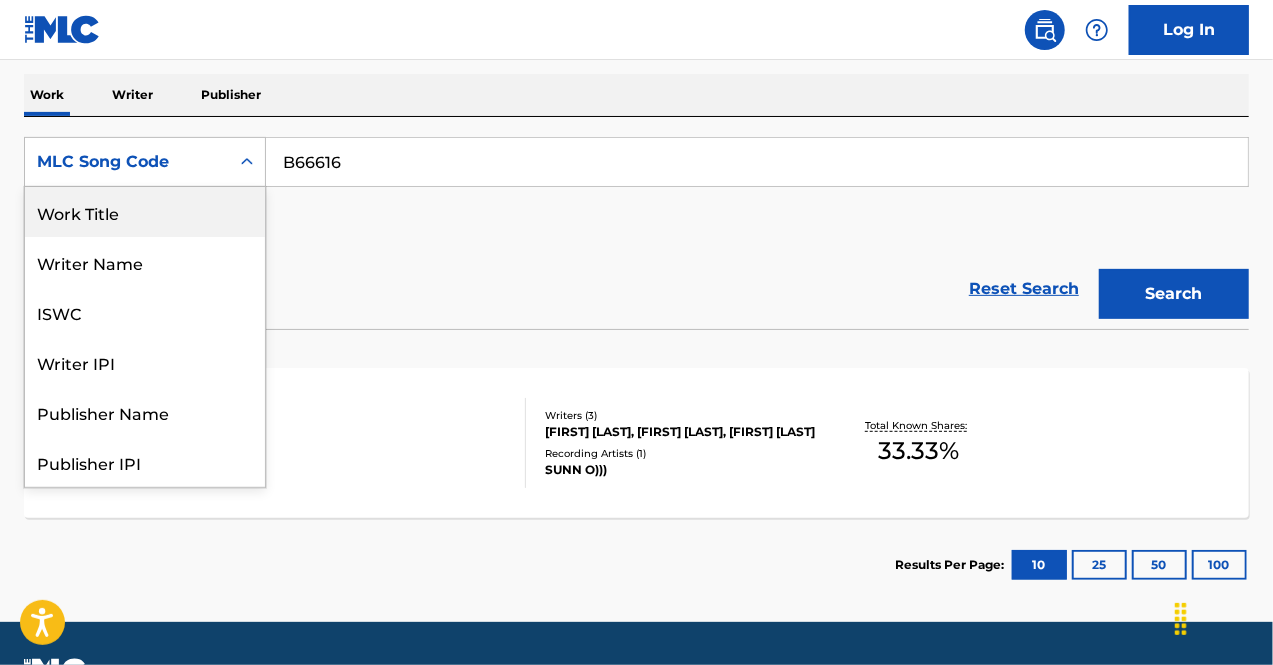 click on "Work Title" at bounding box center [145, 212] 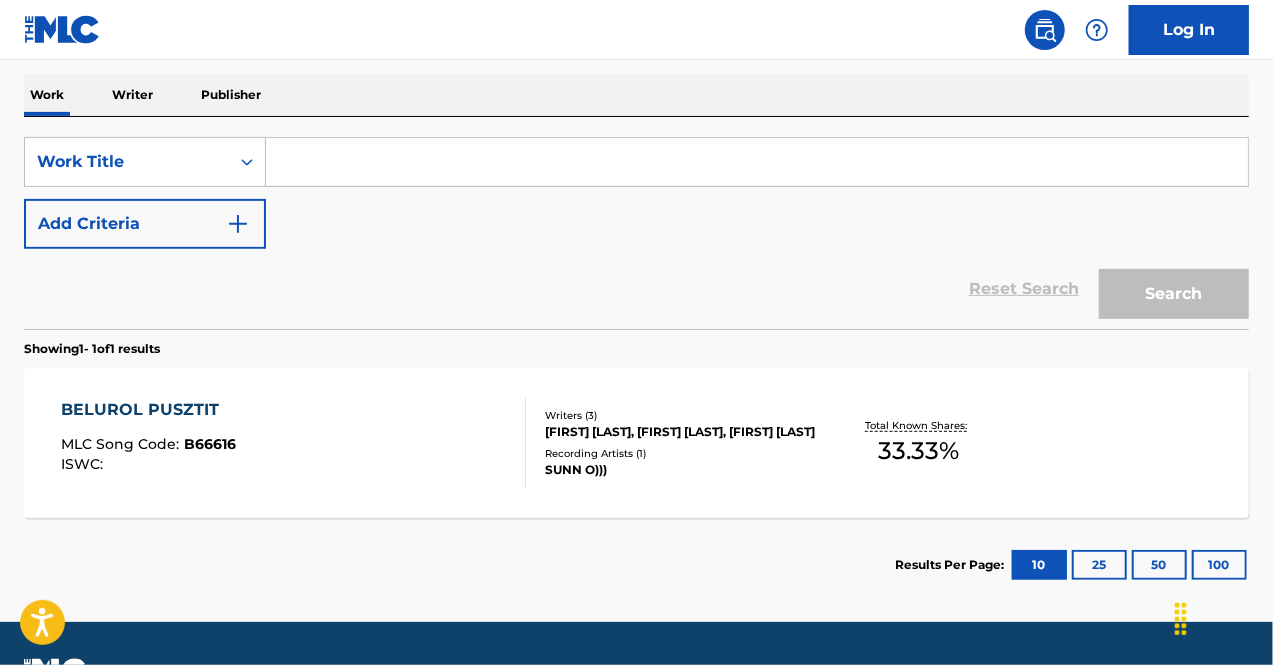 drag, startPoint x: 208, startPoint y: 201, endPoint x: 358, endPoint y: 152, distance: 157.8005 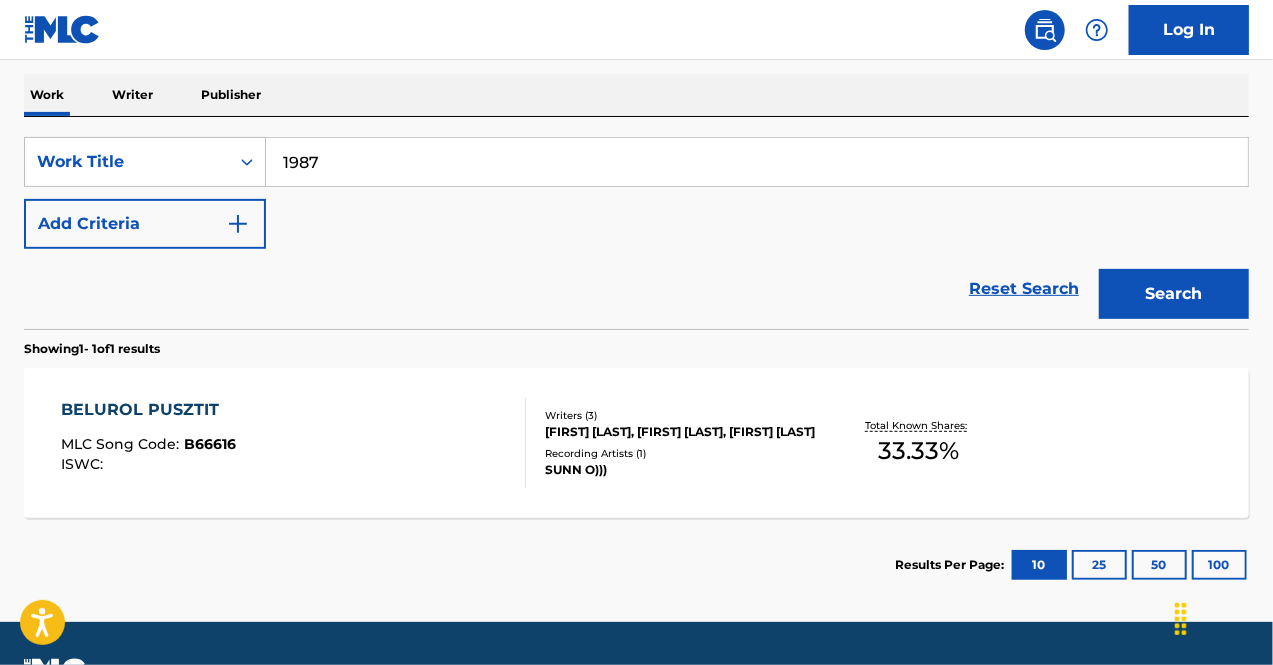 type on "1987" 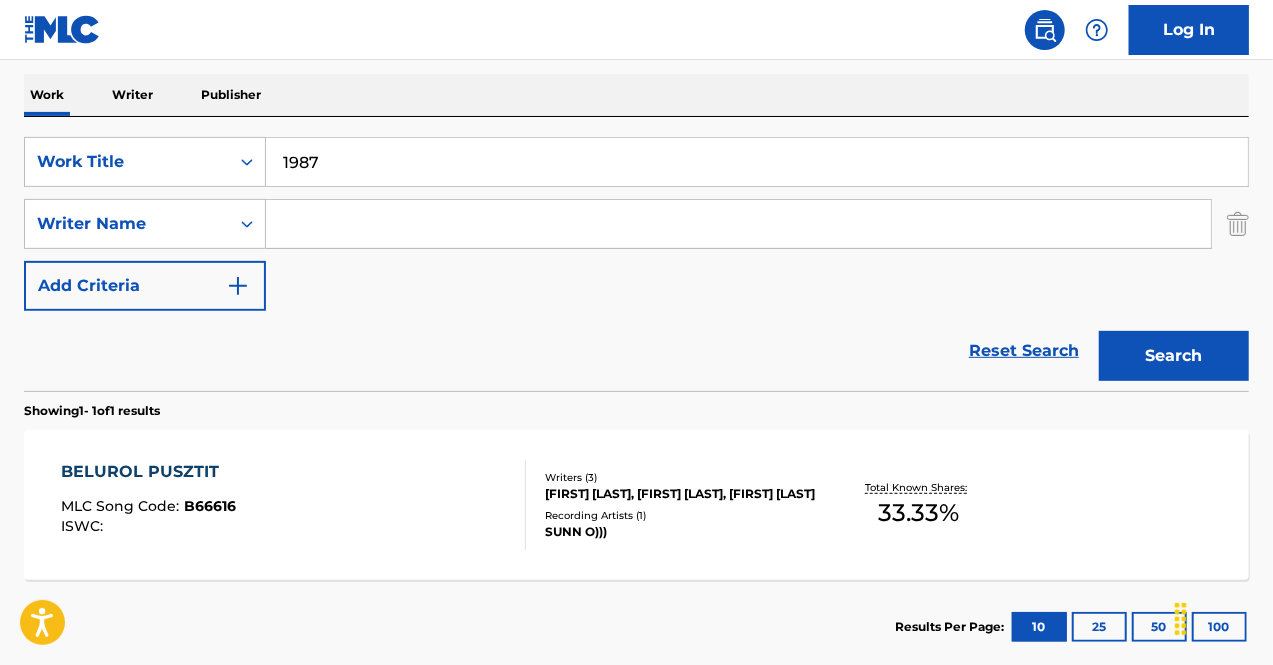 drag, startPoint x: 337, startPoint y: 221, endPoint x: 348, endPoint y: 195, distance: 28.231188 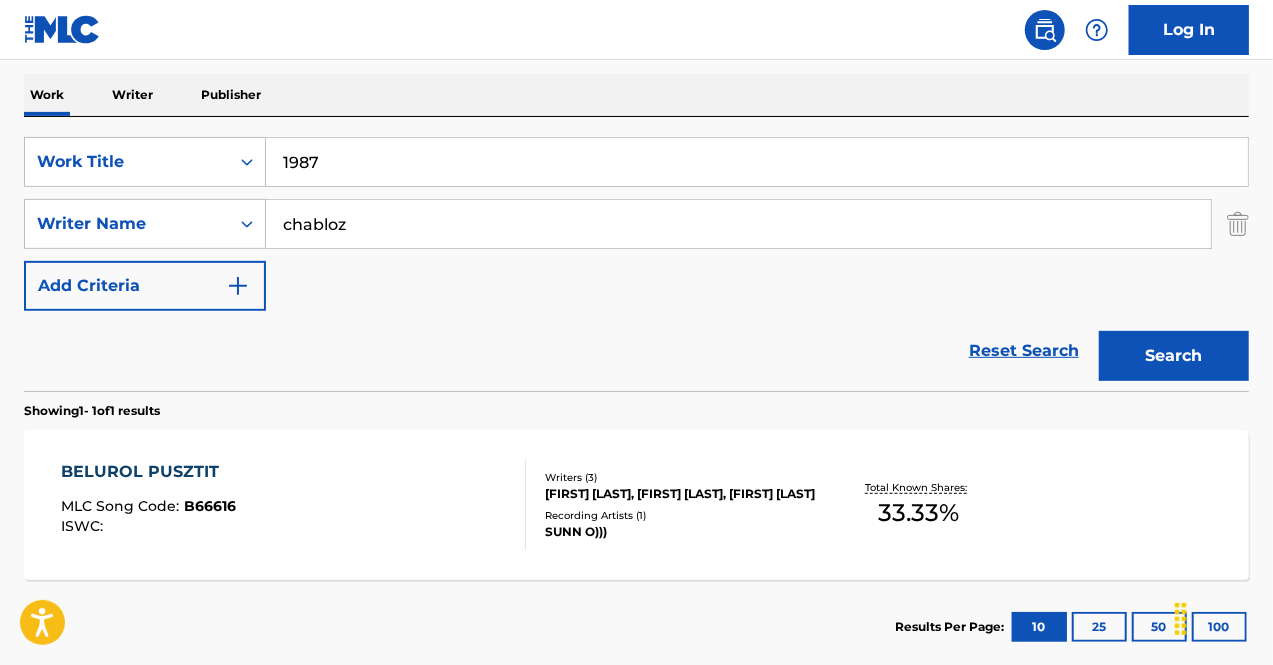 type on "chabloz" 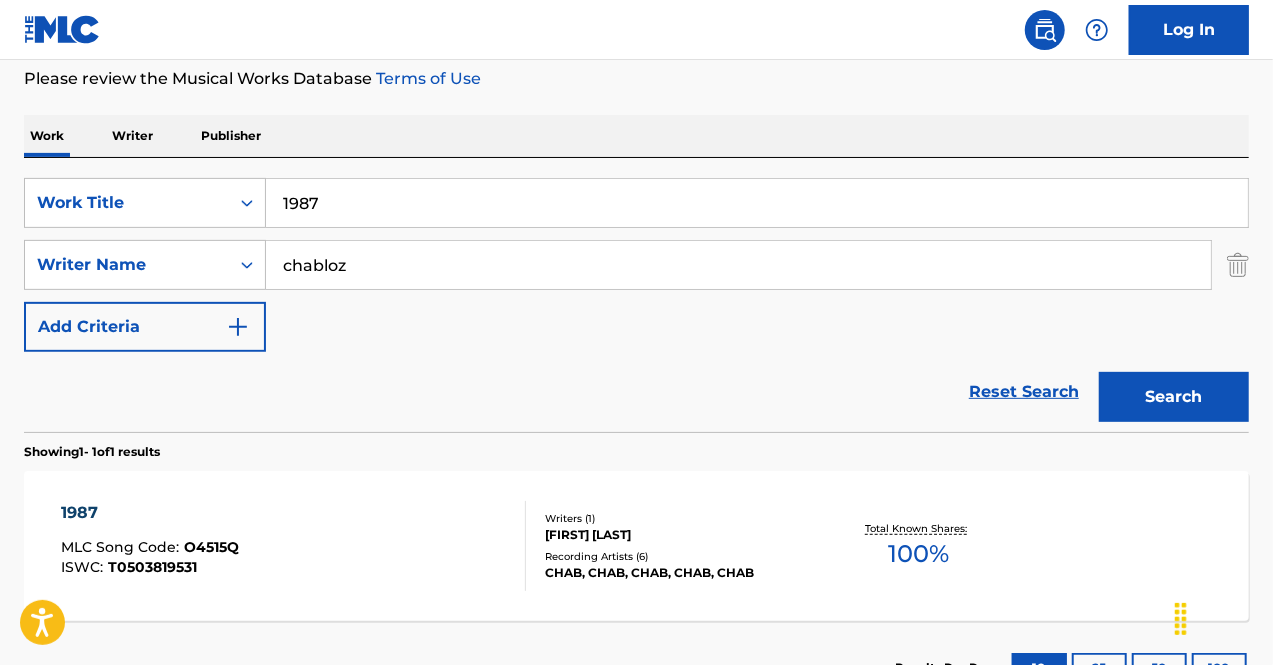 scroll, scrollTop: 308, scrollLeft: 0, axis: vertical 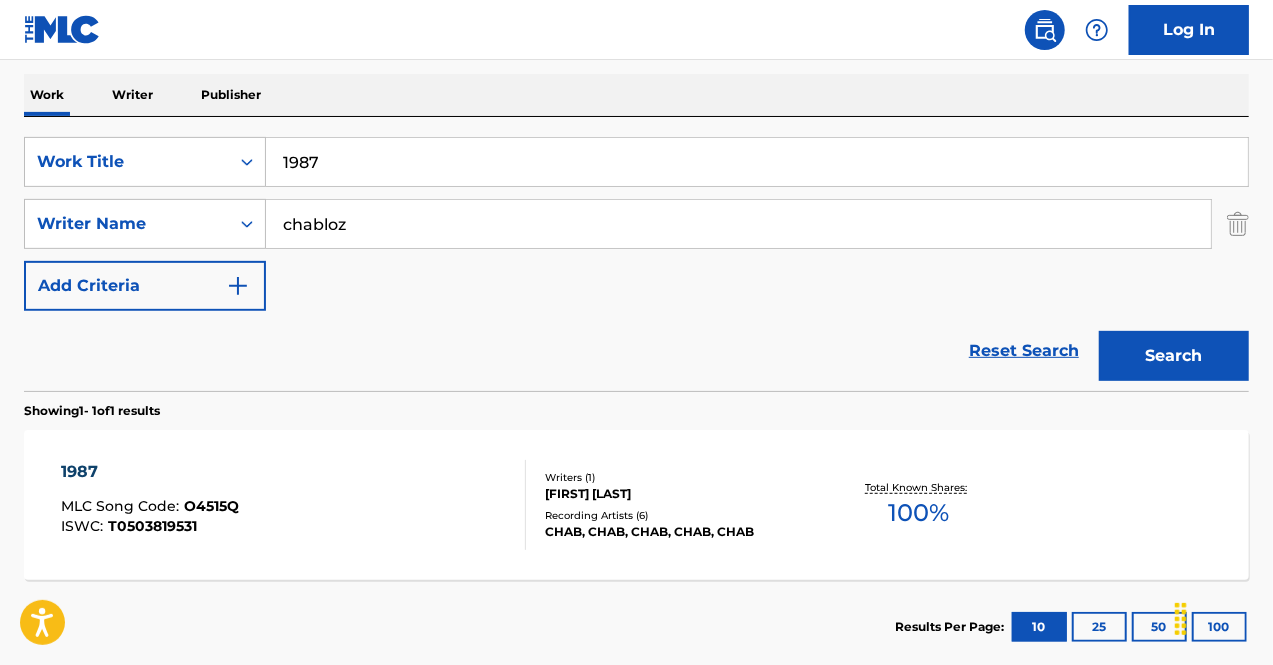 click on "1987 MLC Song Code : O4515Q ISWC : T0503819531" at bounding box center (294, 505) 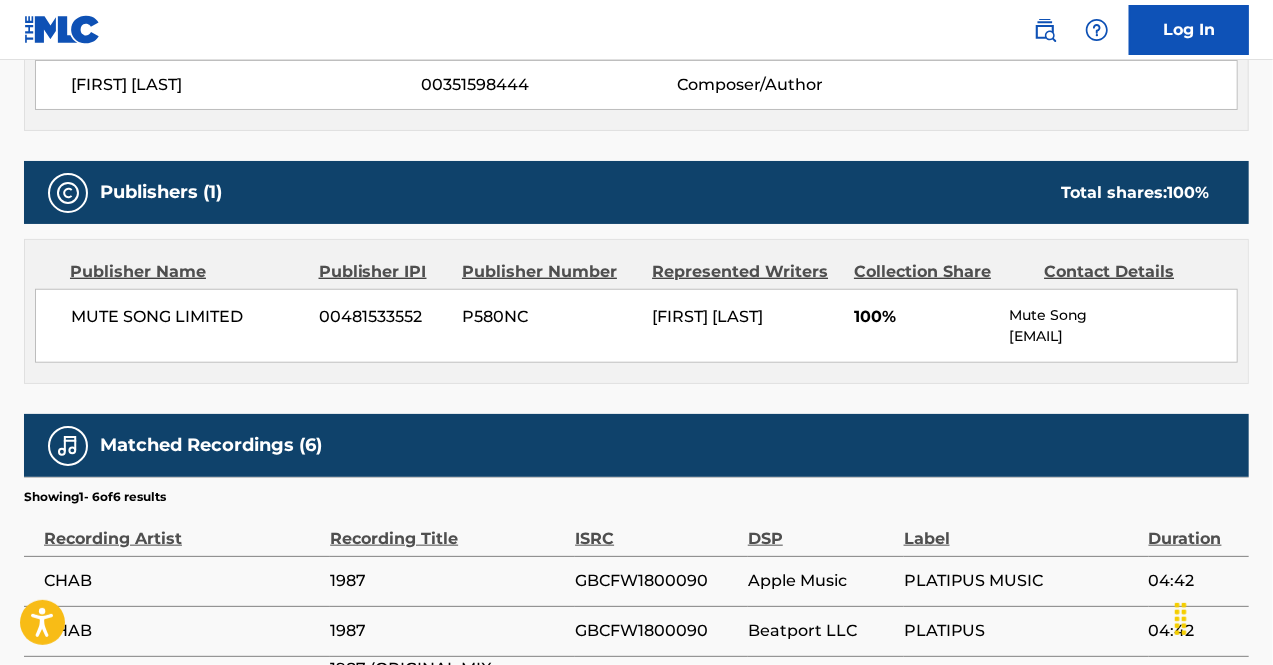 scroll, scrollTop: 800, scrollLeft: 0, axis: vertical 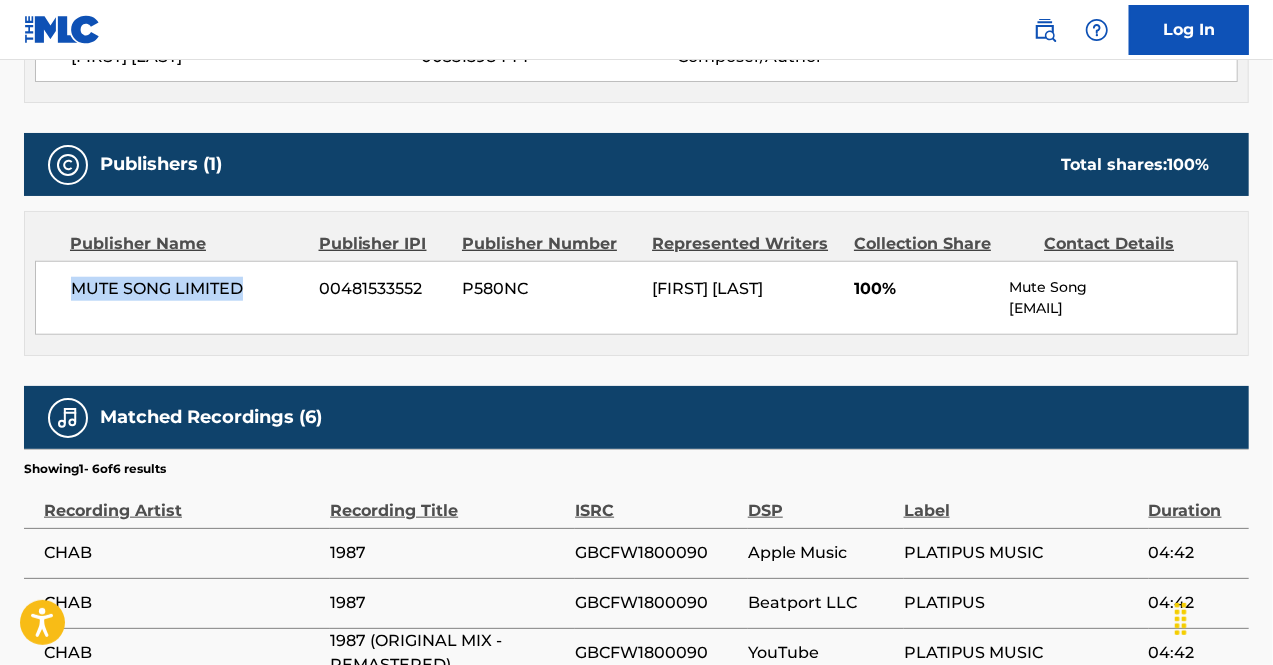 drag, startPoint x: 66, startPoint y: 291, endPoint x: 198, endPoint y: 1, distance: 318.6283 